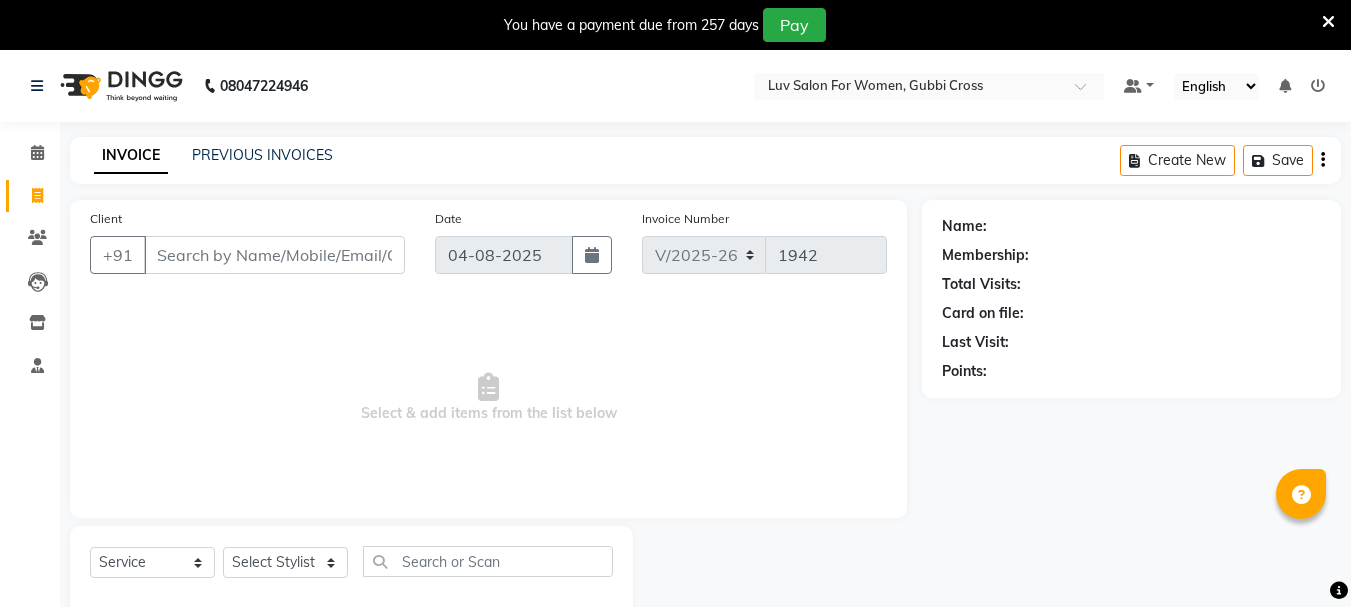 select on "7221" 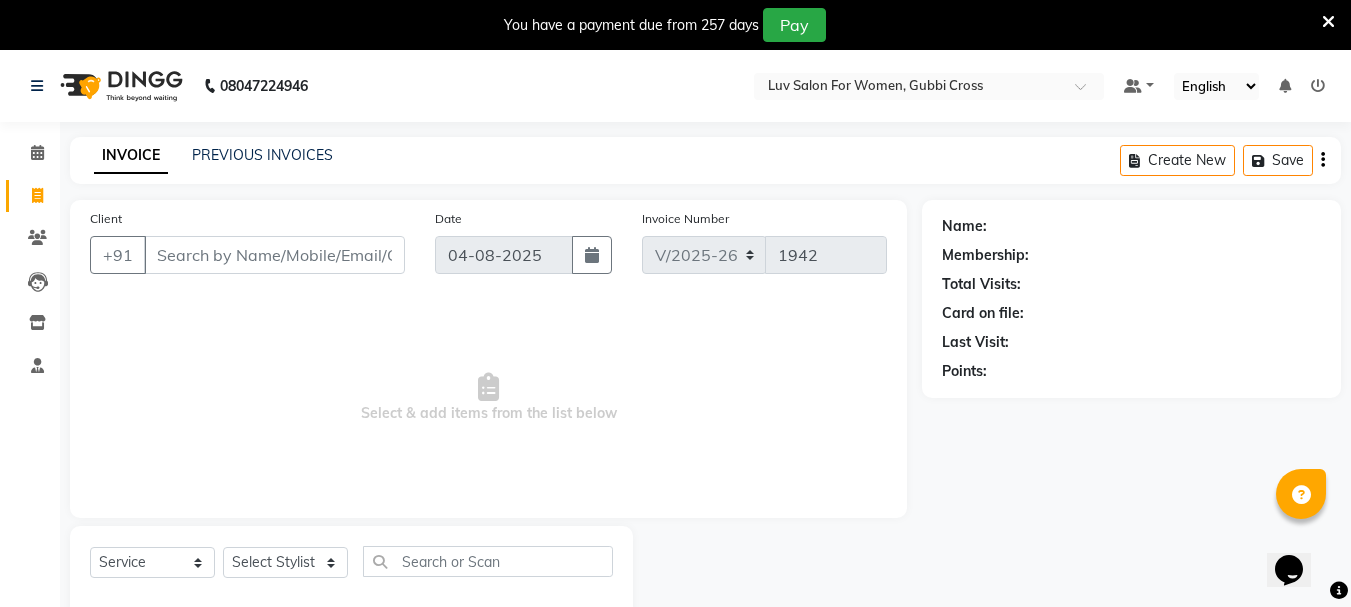 scroll, scrollTop: 0, scrollLeft: 0, axis: both 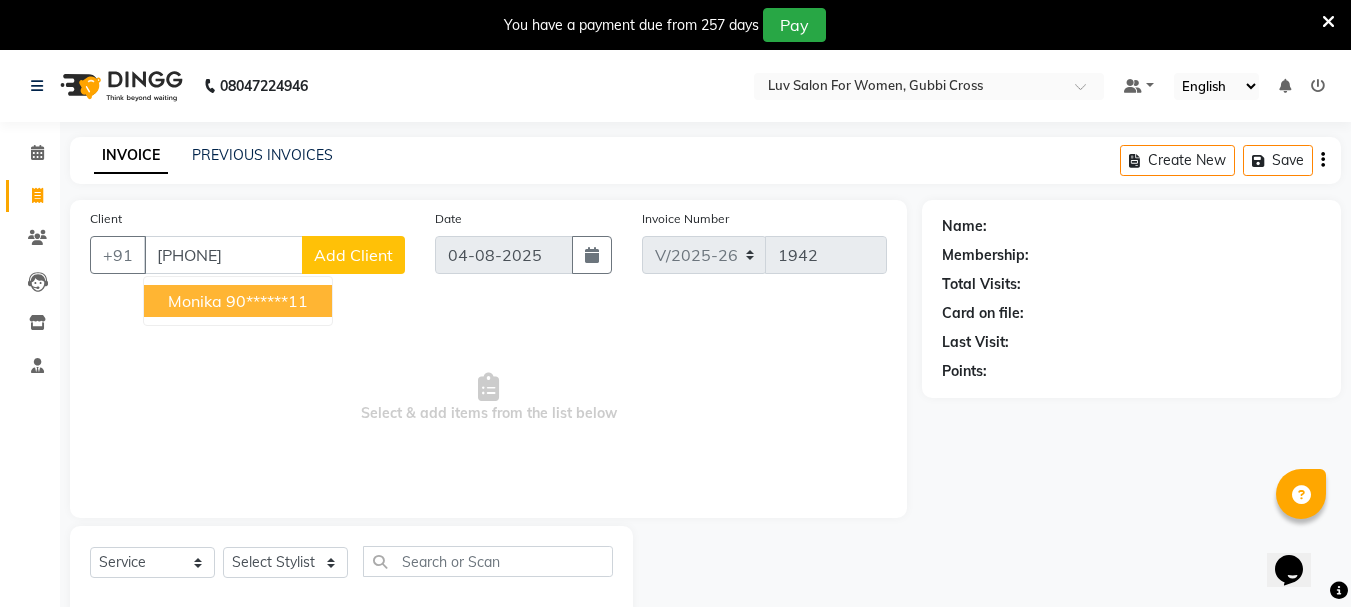click on "[FIRST] ******[LAST]" at bounding box center (238, 301) 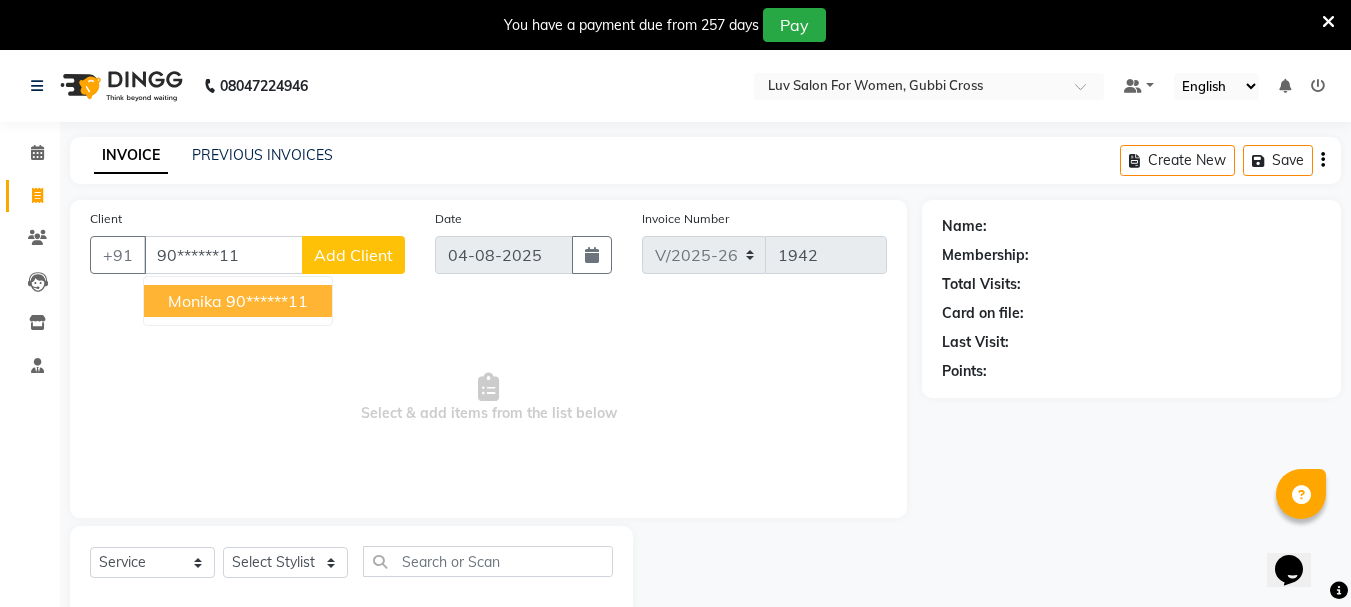 type on "90******11" 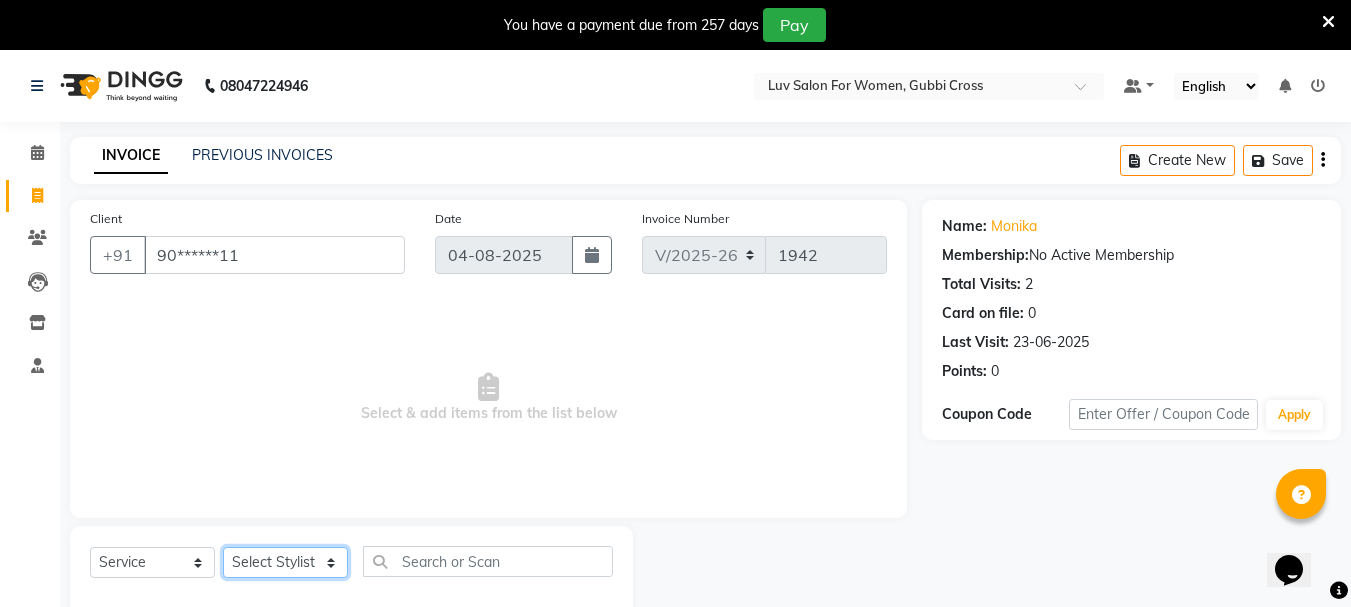 click on "Select Stylist Bhavani Buati Deepa Fardeen Hriatpuii Jeho Khup Kimi Lisa LUV Salon Manager Lydia Mani Mercy Murthy Ncy Rehya Sathiya Shelly Sofia Zomuani Zovi" 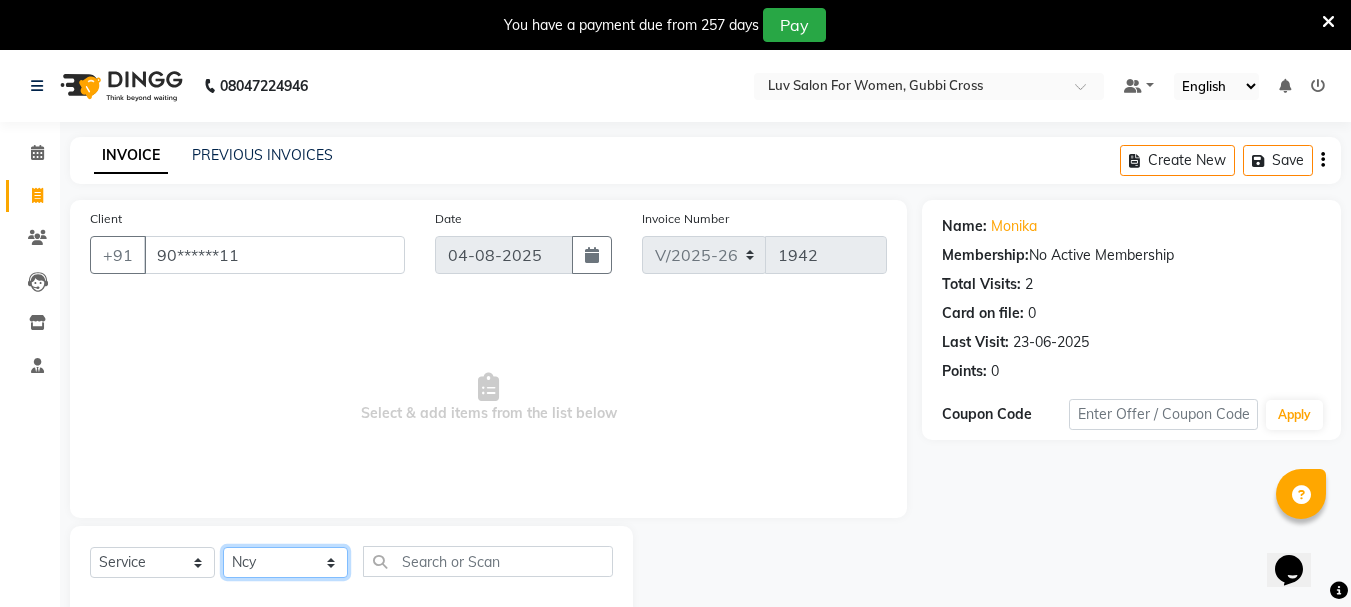 click on "Select Stylist Bhavani Buati Deepa Fardeen Hriatpuii Jeho Khup Kimi Lisa LUV Salon Manager Lydia Mani Mercy Murthy Ncy Rehya Sathiya Shelly Sofia Zomuani Zovi" 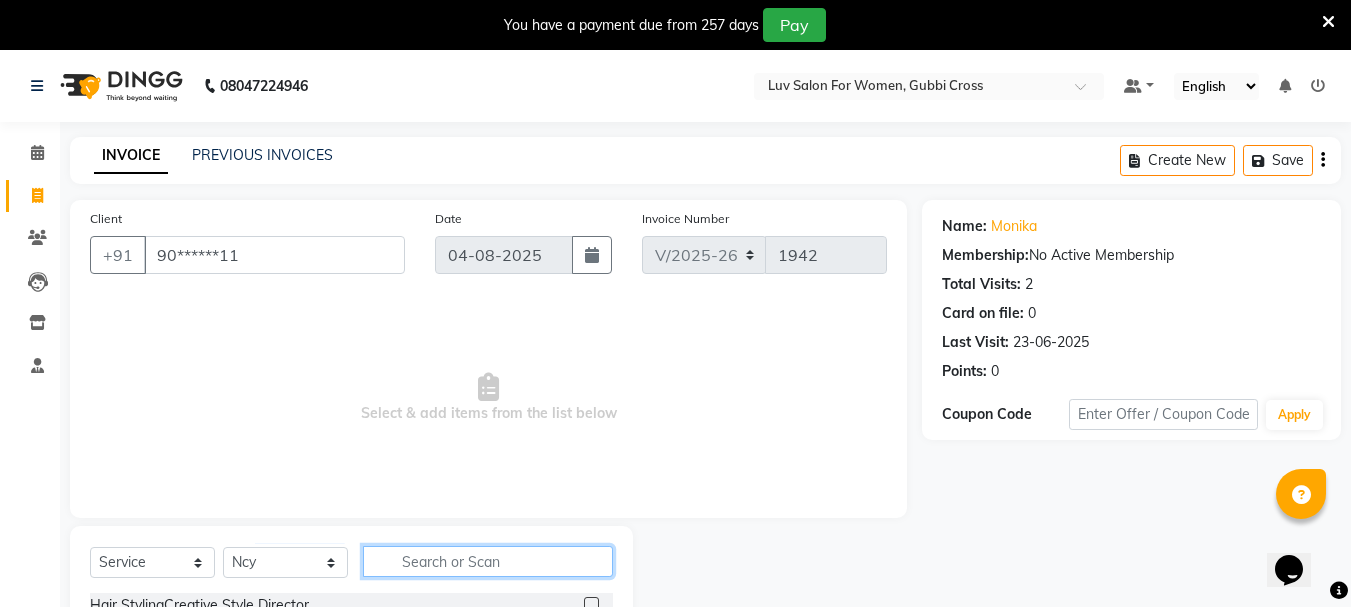 click 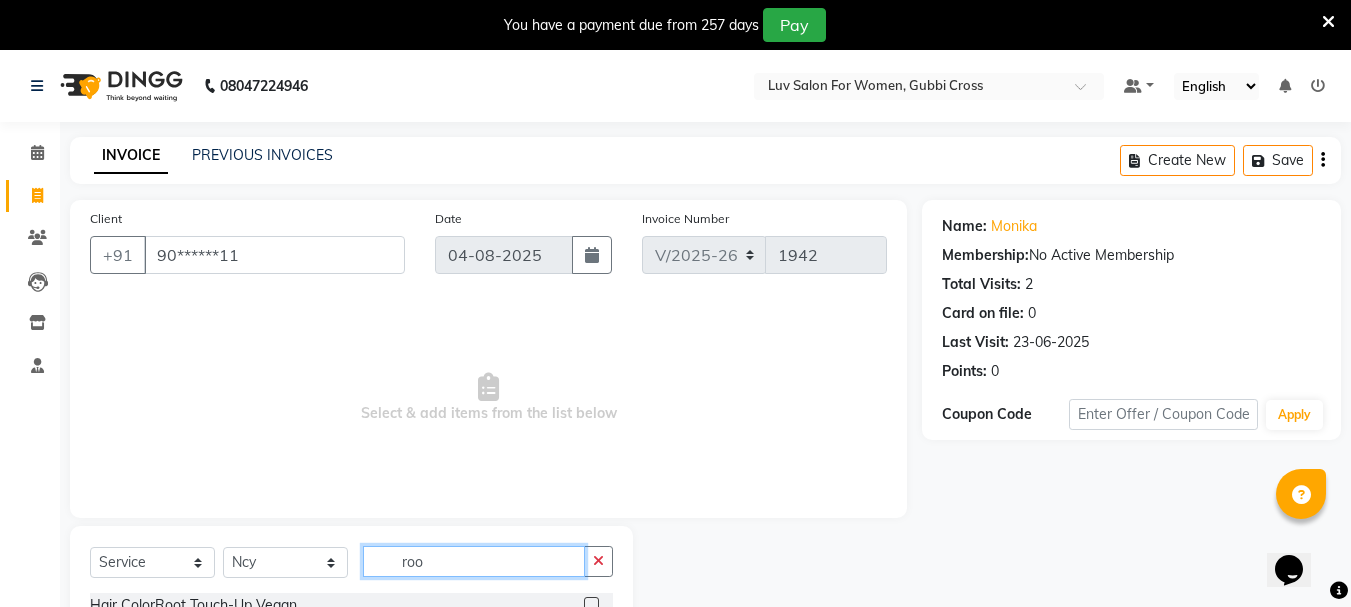 scroll, scrollTop: 100, scrollLeft: 0, axis: vertical 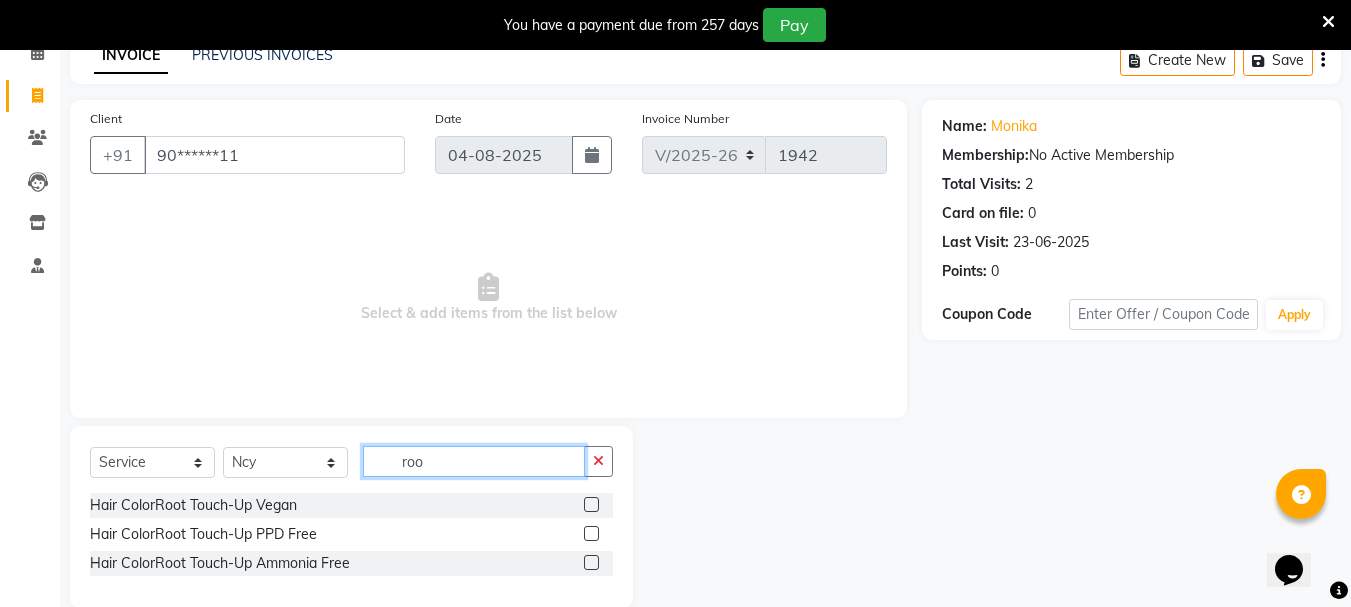 type on "roo" 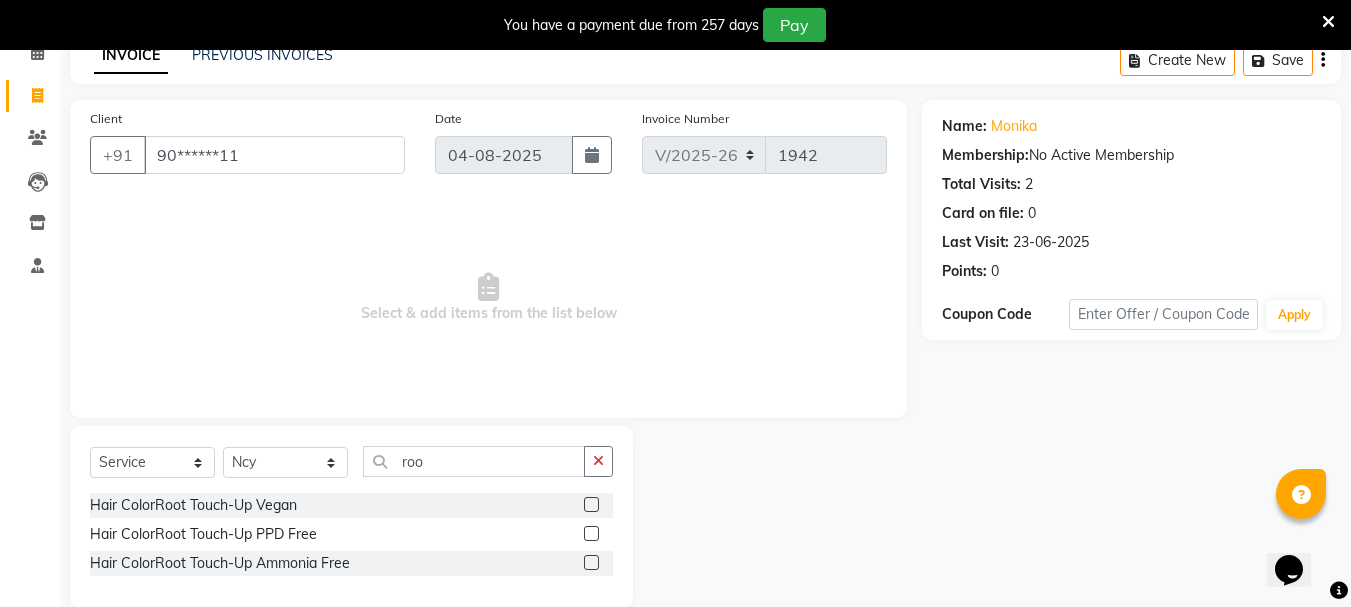 click 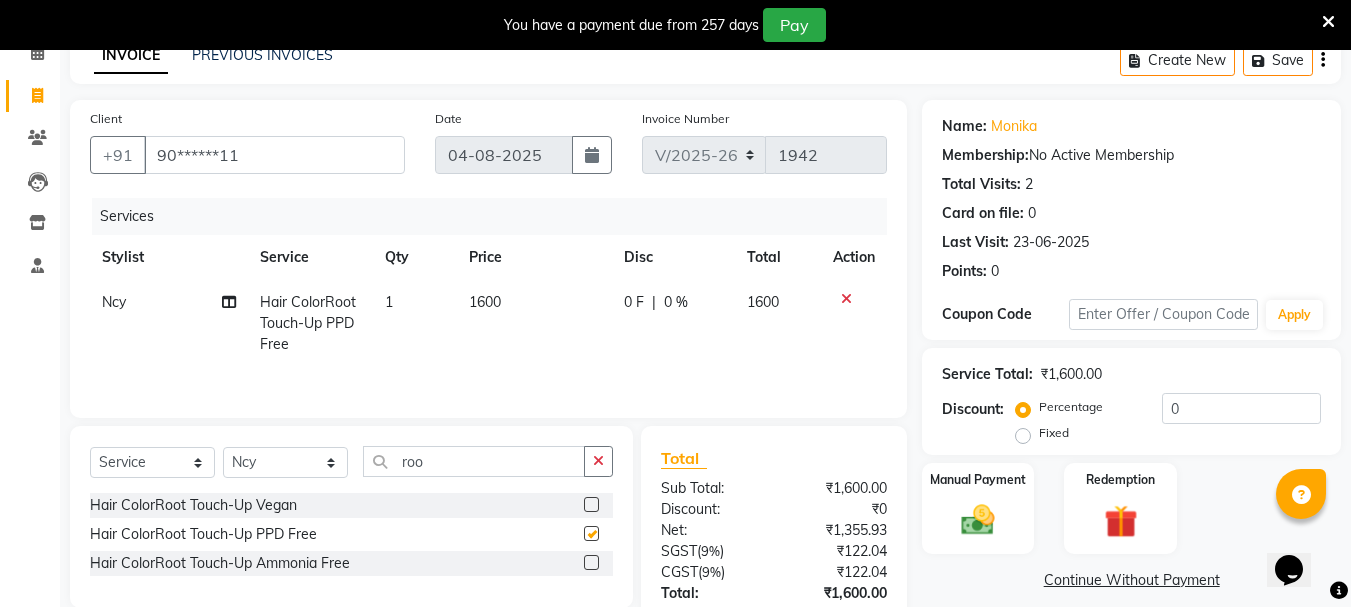 checkbox on "false" 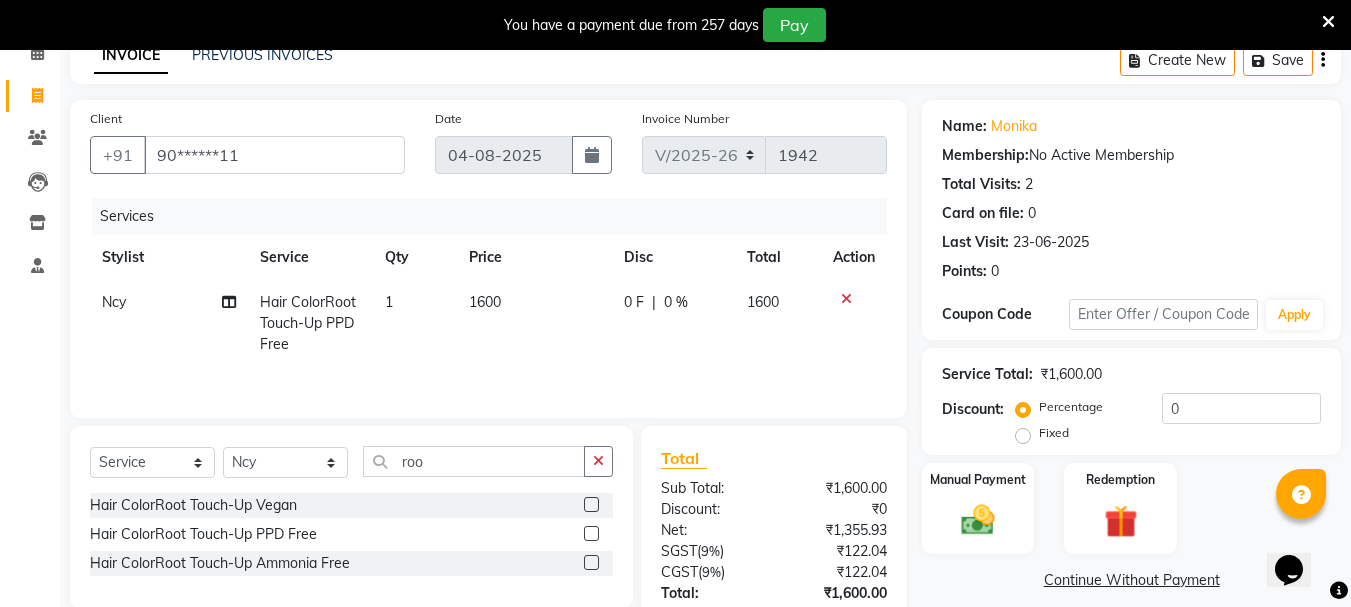 click on "0 %" 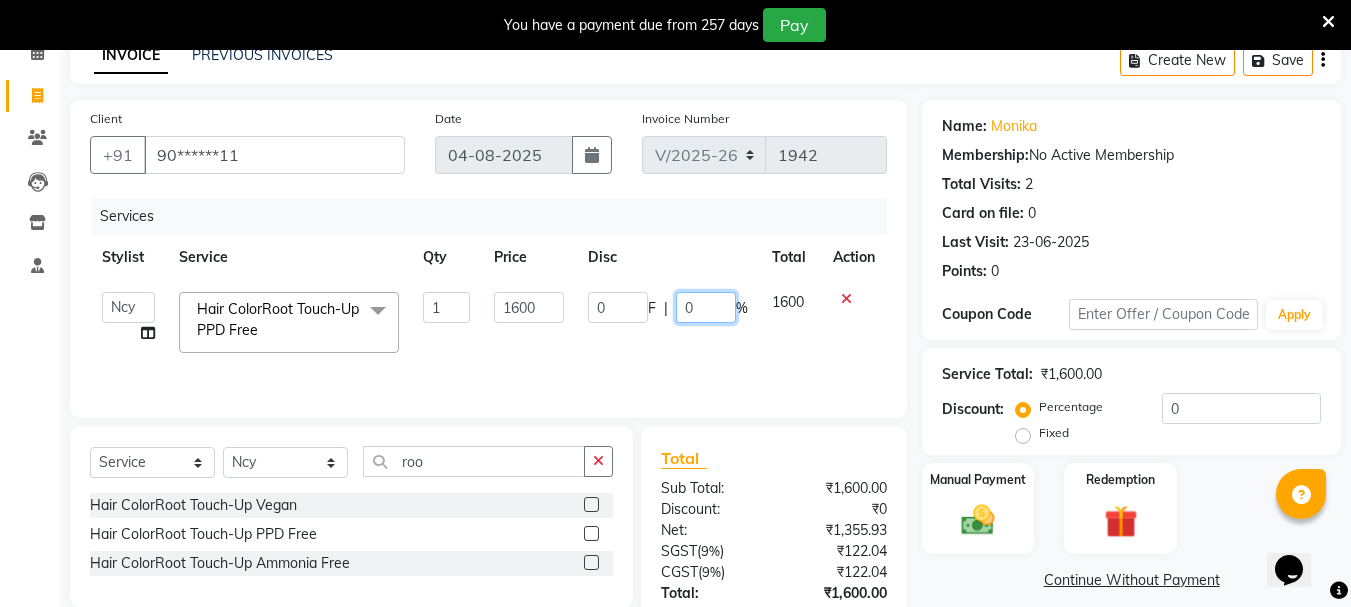 click on "0" 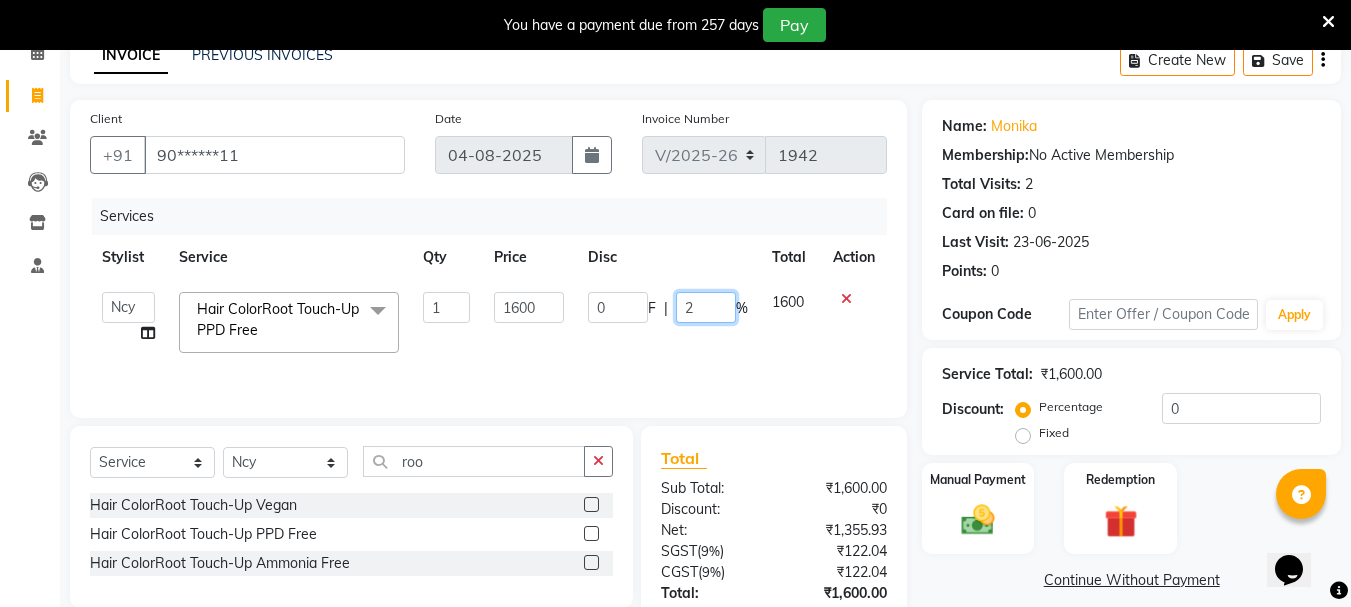 type on "20" 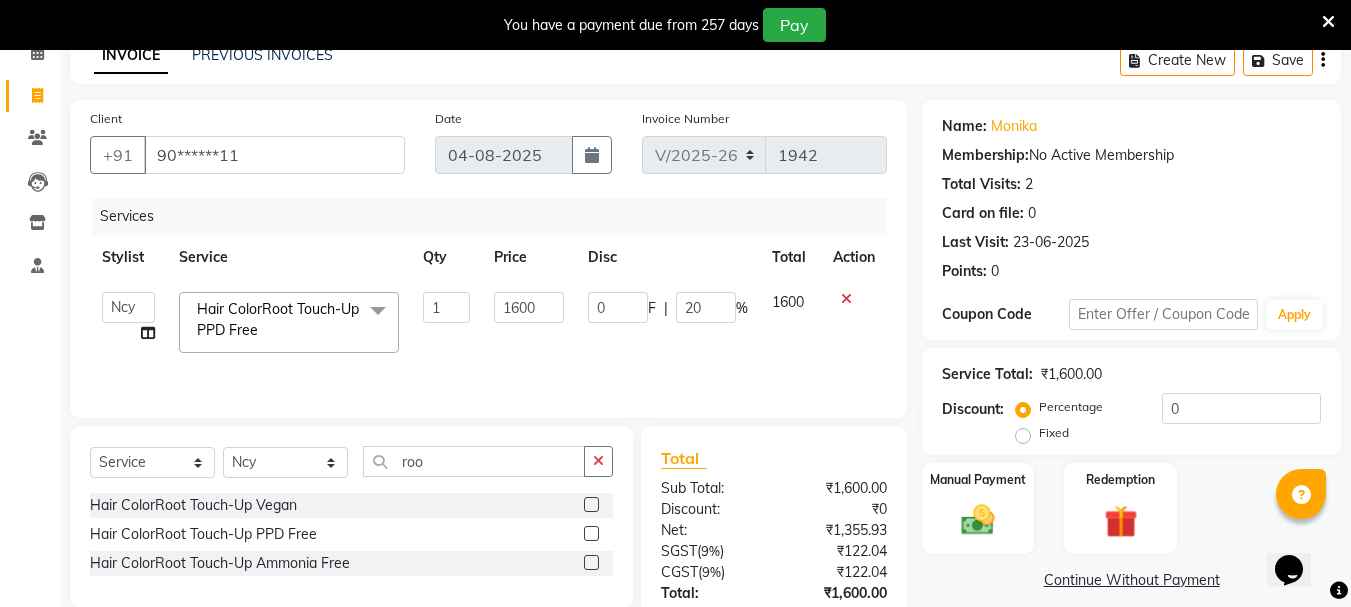click on "0 F | 20 %" 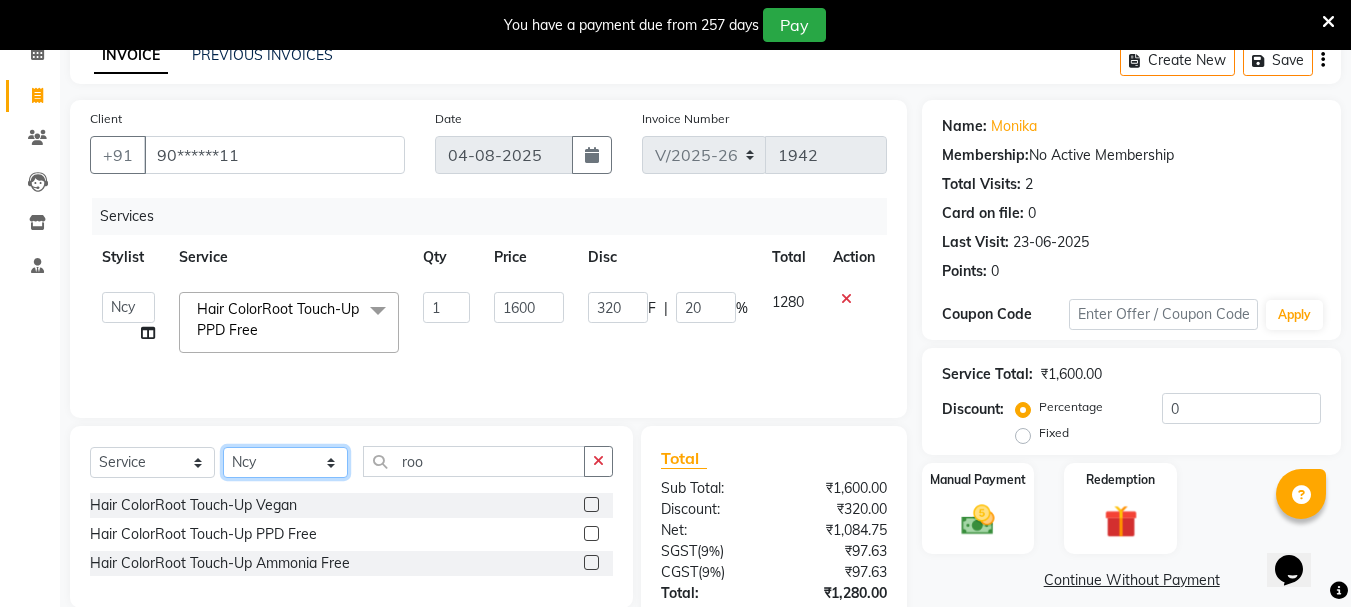 click on "Select Stylist Bhavani Buati Deepa Fardeen Hriatpuii Jeho Khup Kimi Lisa LUV Salon Manager Lydia Mani Mercy Murthy Ncy Rehya Sathiya Shelly Sofia Zomuani Zovi" 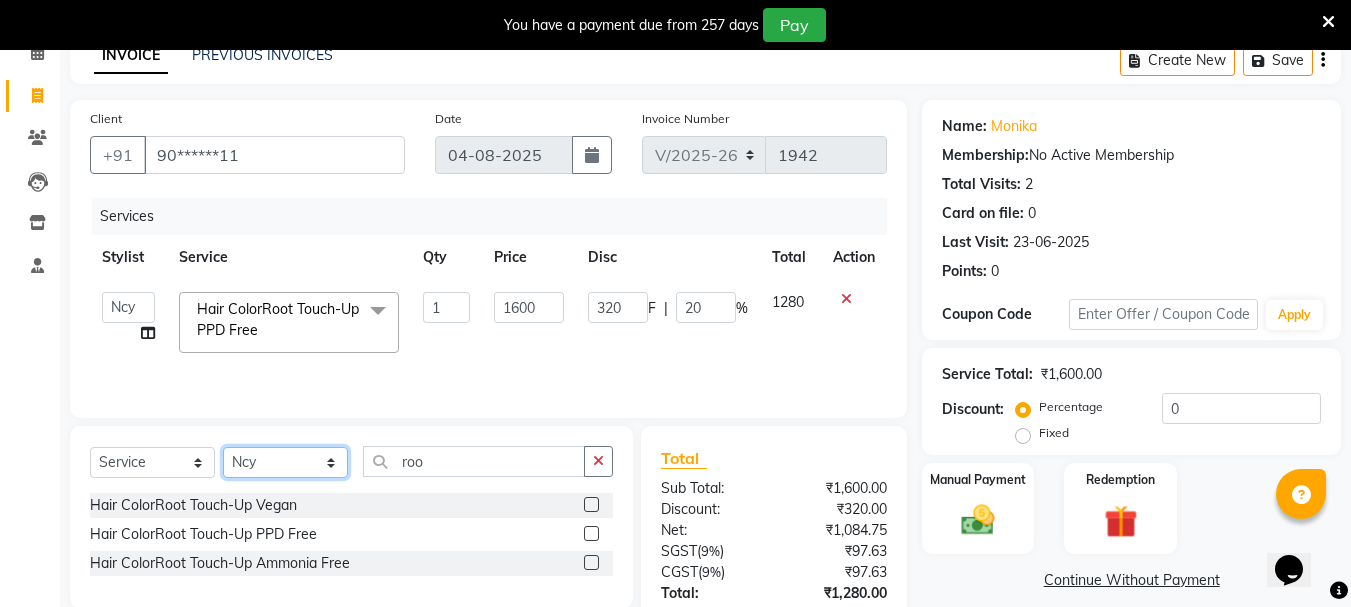 select on "76983" 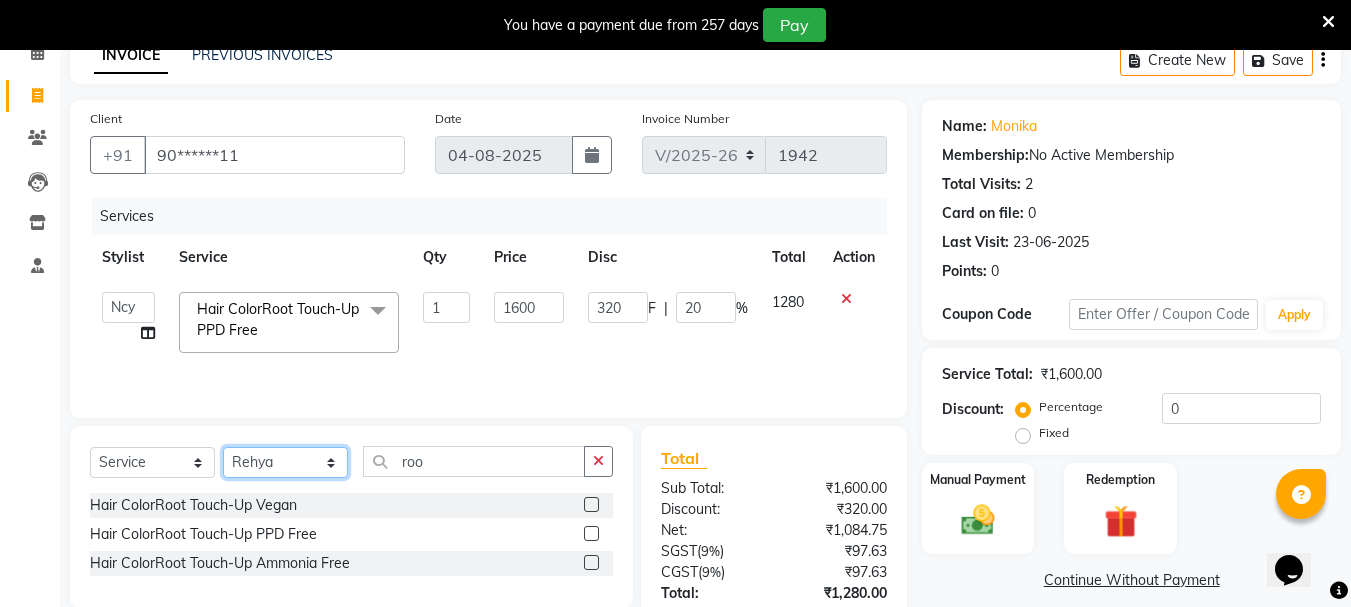 click on "Select Stylist Bhavani Buati Deepa Fardeen Hriatpuii Jeho Khup Kimi Lisa LUV Salon Manager Lydia Mani Mercy Murthy Ncy Rehya Sathiya Shelly Sofia Zomuani Zovi" 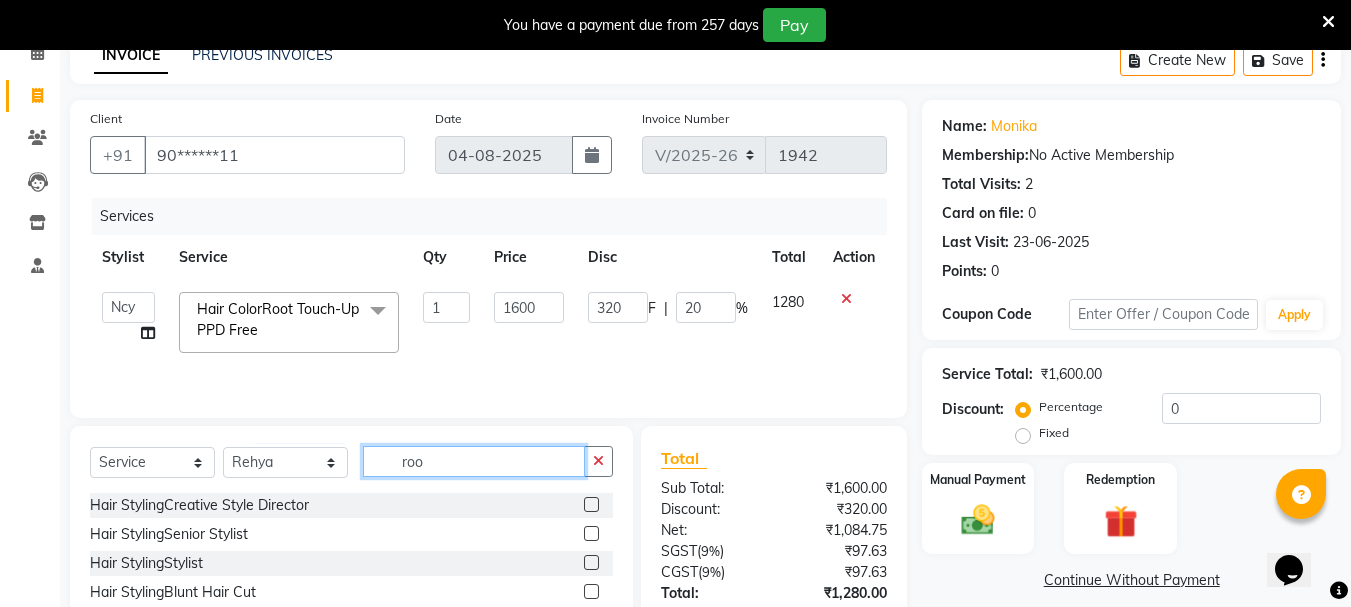 click on "roo" 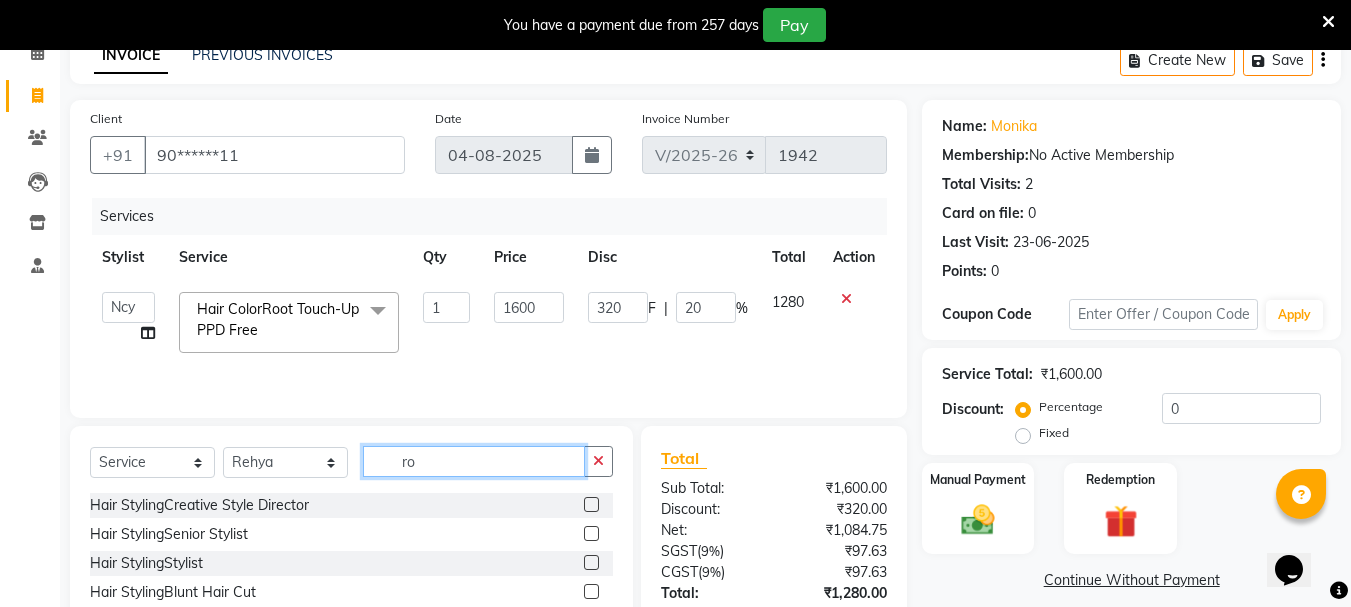 type on "r" 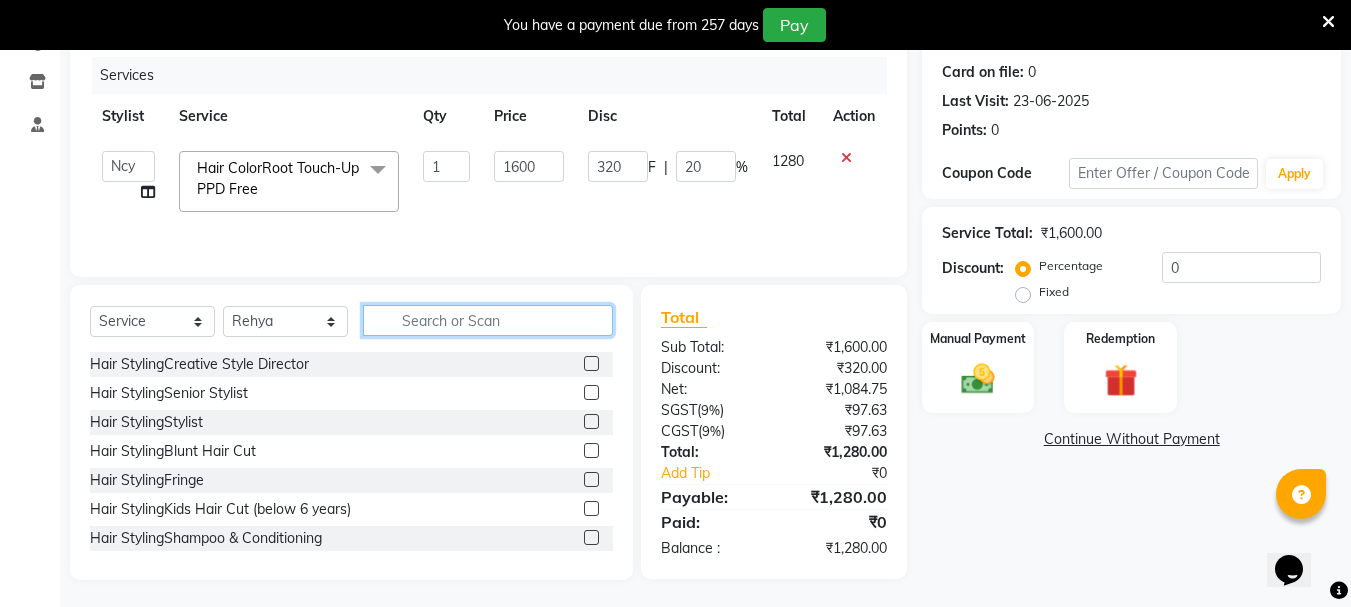 scroll, scrollTop: 244, scrollLeft: 0, axis: vertical 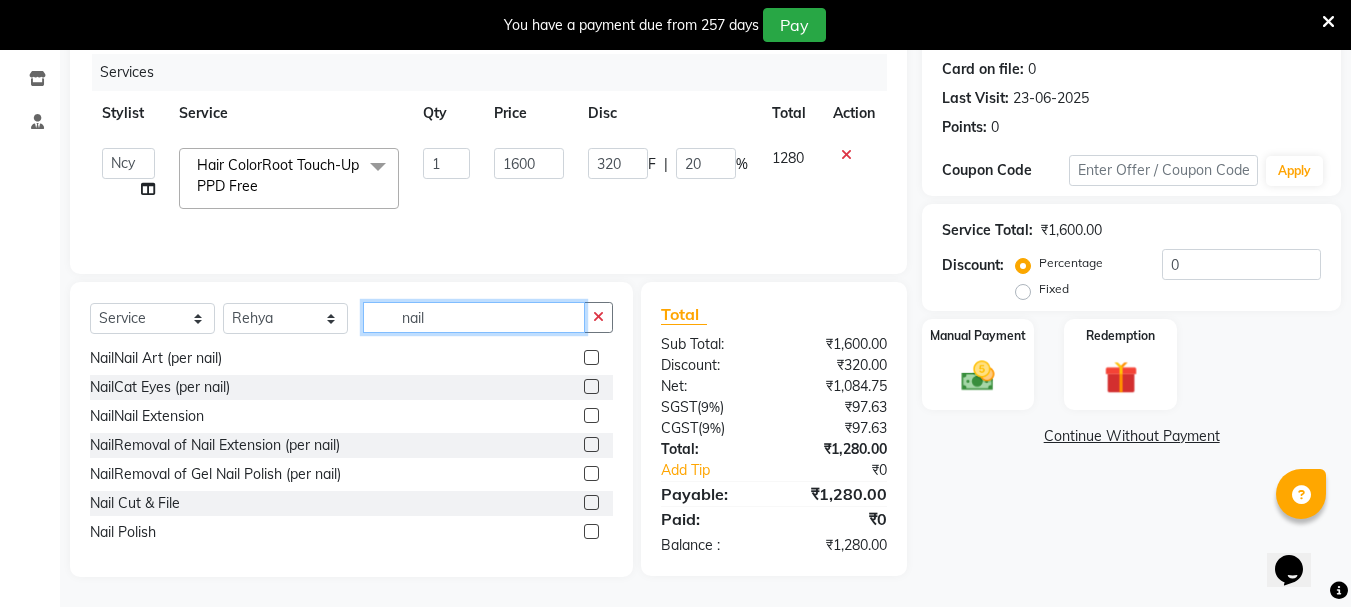 type on "nail" 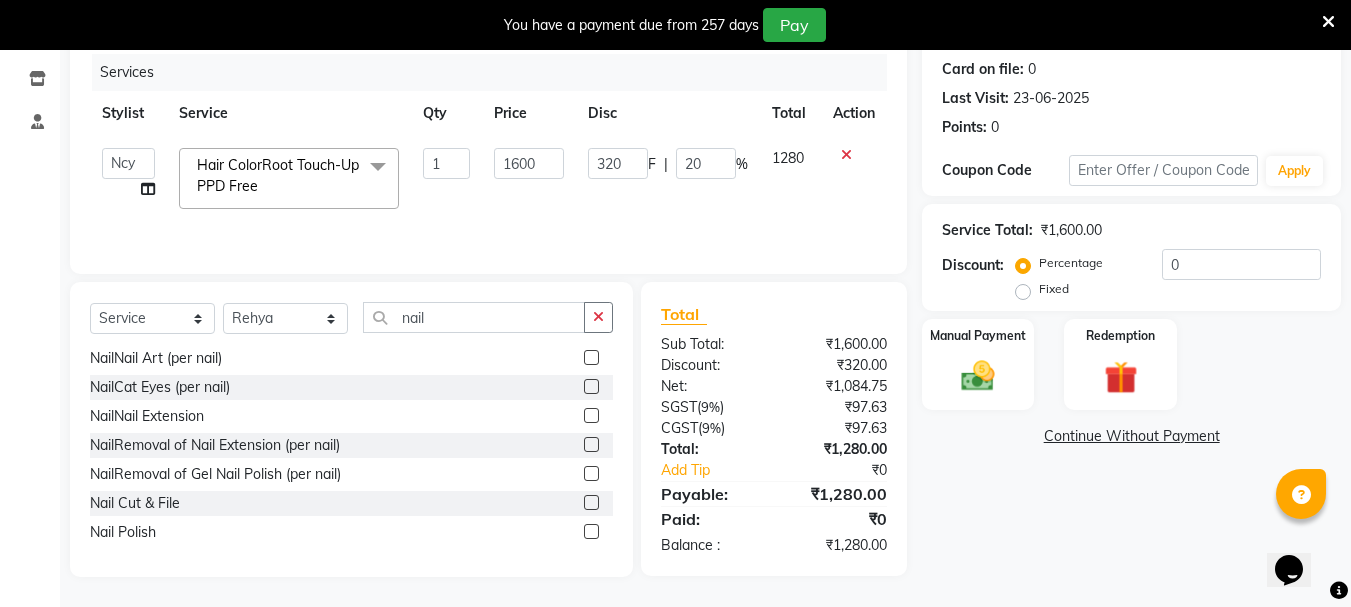click 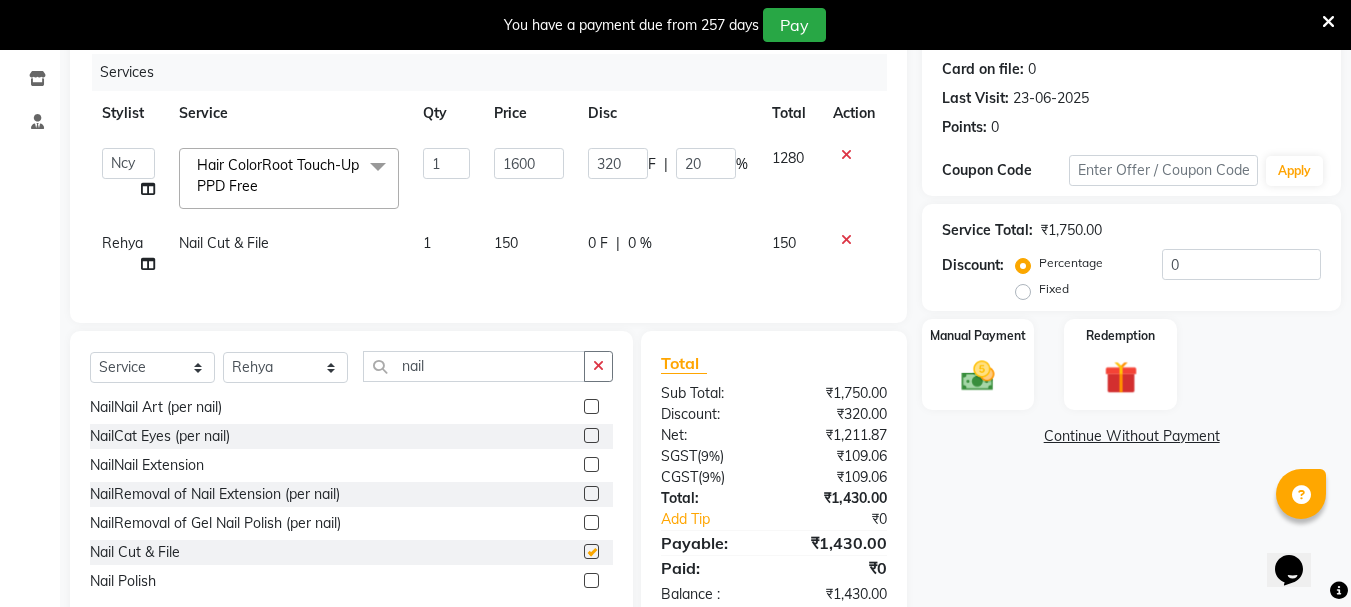 checkbox on "false" 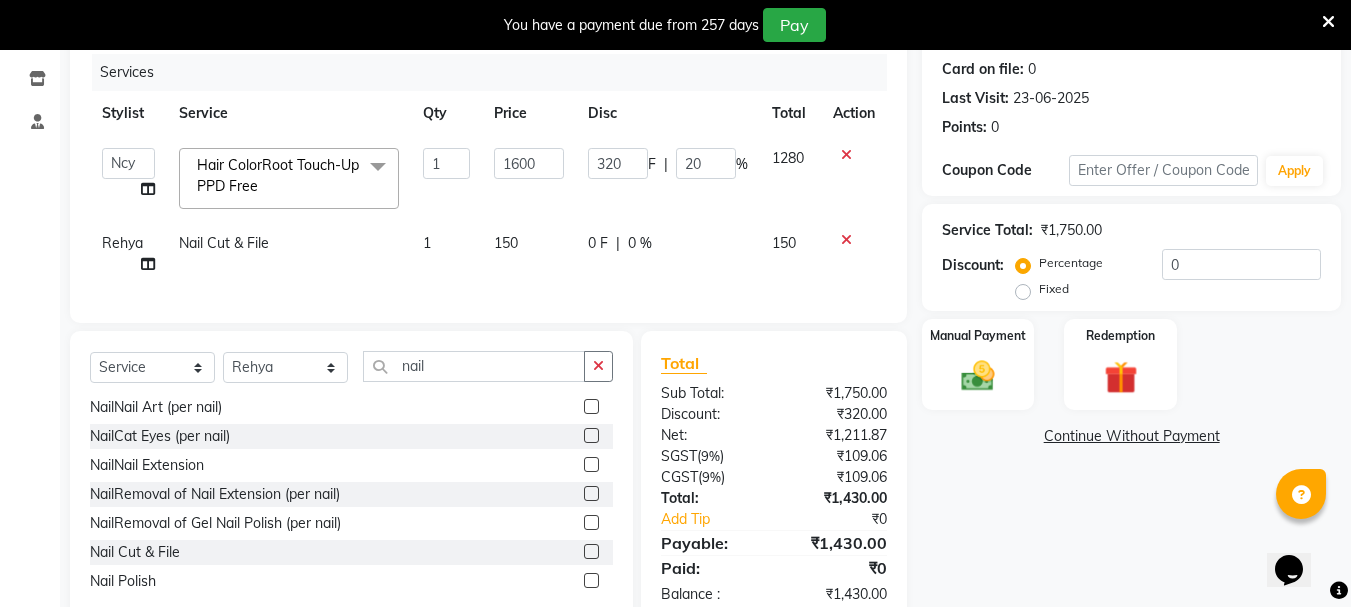click on "150" 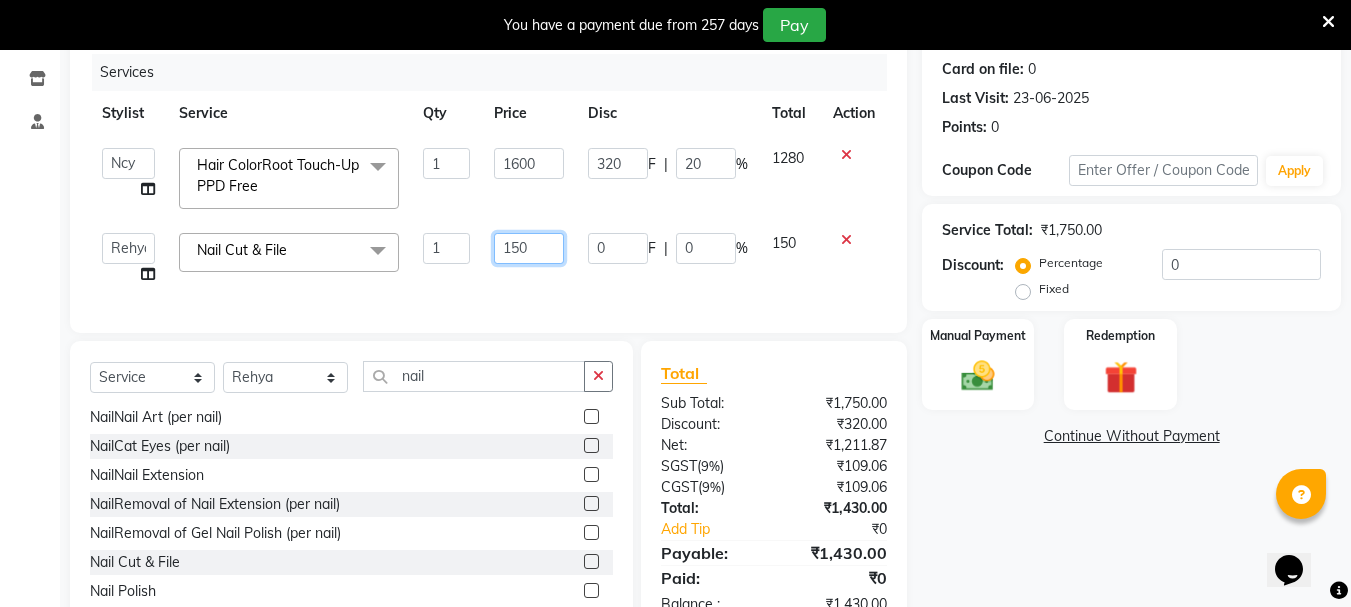 click on "150" 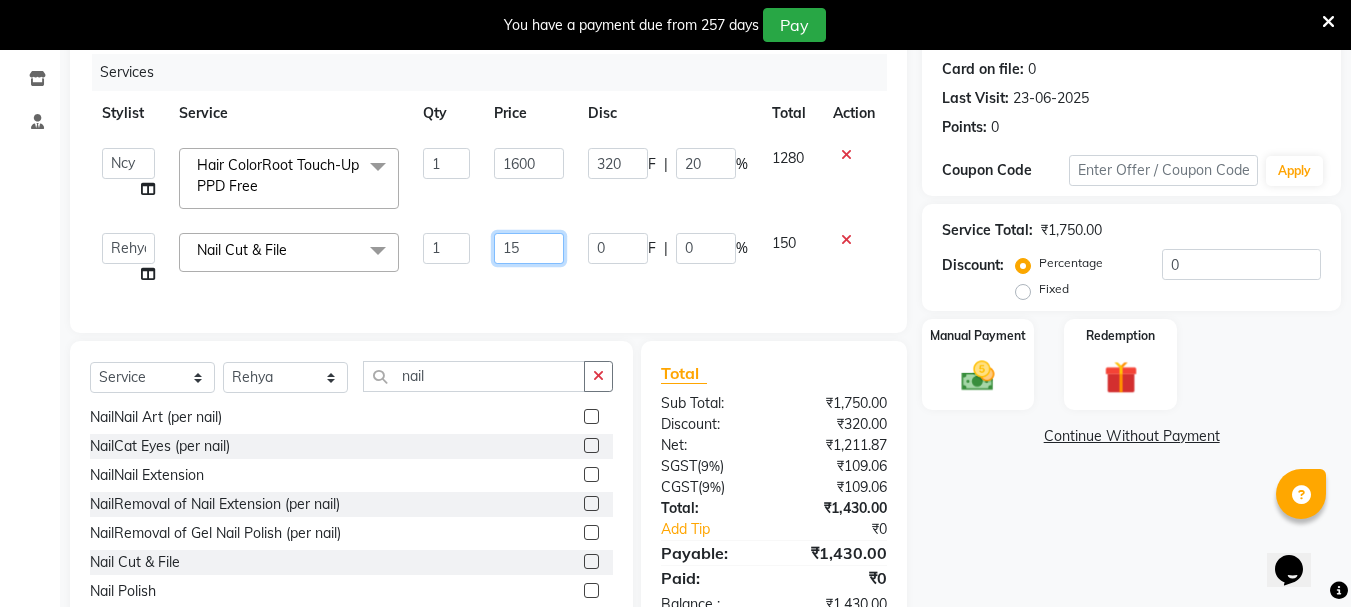 type on "1" 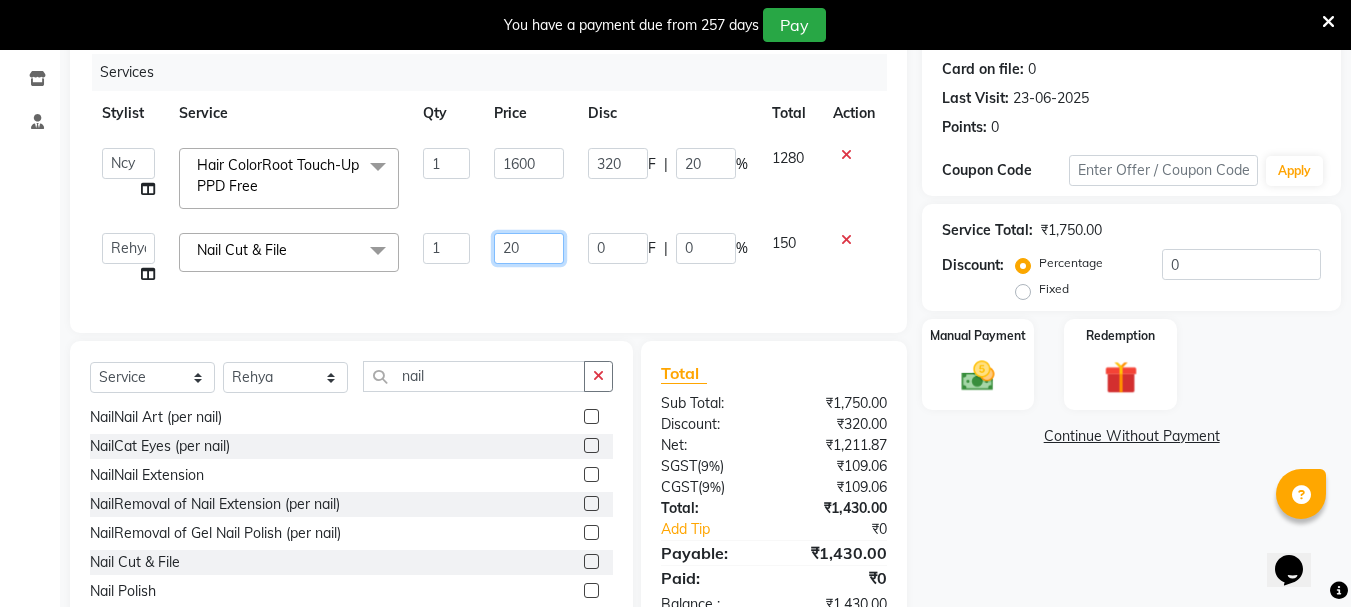 type on "200" 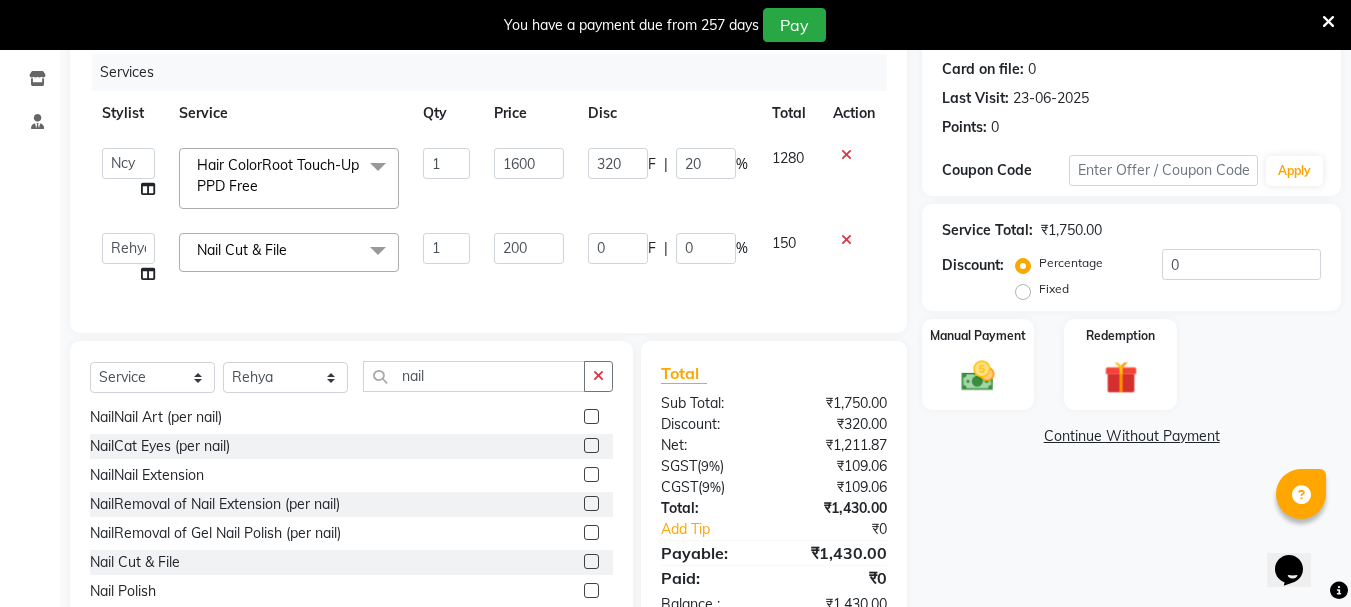 click on "Services Stylist Service Qty Price Disc Total Action  [FIRST]   [FIRST]   [FIRST]   [FIRST]   [FIRST]   [FIRST]   [FIRST]   [FIRST]   [FIRST]   [FIRST]   [FIRST] Manager   [FIRST]   [FIRST]   [FIRST]   [FIRST]   [FIRST]   [FIRST]   [FIRST]   [FIRST]   [FIRST]   [FIRST]  Hair ColorRoot Touch-Up PPD Free  x Hair StylingCreative Style Director Hair StylingSenior Stylist Hair StylingStylist Hair StylingBlunt Hair Cut Hair StylingFringe Hair StylingKids Hair Cut (below 6 years) Hair StylingShampoo & Conditioning Hair StylingBlow-dry Hair StylingIroning Hair StylingTong Curls Hair Accessories Hair ColorRoot Touch-Up Vegan Hair ColorRoot Touch-Up PPD Free Hair ColorRoot Touch-Up Ammonia Free Hair ColorHighlights (Per Foil) Hair ColorHighlights with pre lightener (Per Foil) Hair ColorCrazy Hair Color (Per Foil) Hair ColorGlobal Hair Color Hair ColorBalayage/Ombre Henna Hair Toning Hair & Scalp TreatmentHair Spa - Shea Butter Hair & Scalp TreatmentHair Spa - Nashi Hair & Scalp Treatment[FIRST] Hair & Scalp TreatmentQOD F4st Hair TreatmentEpres Shots" 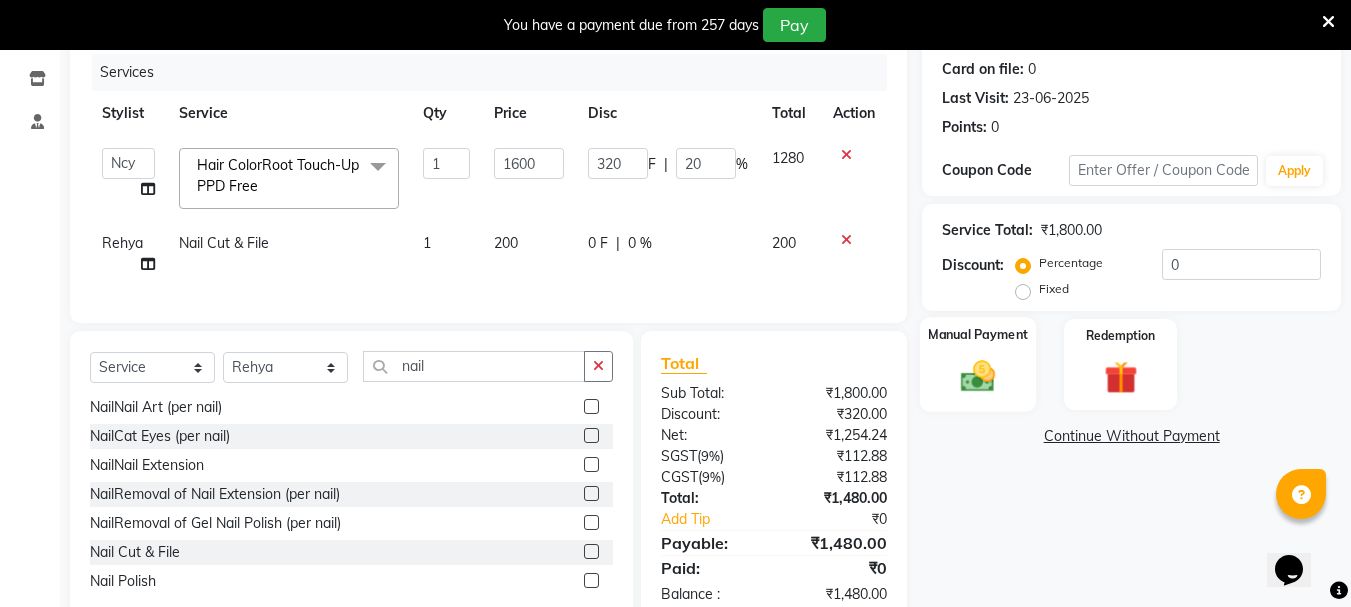 click 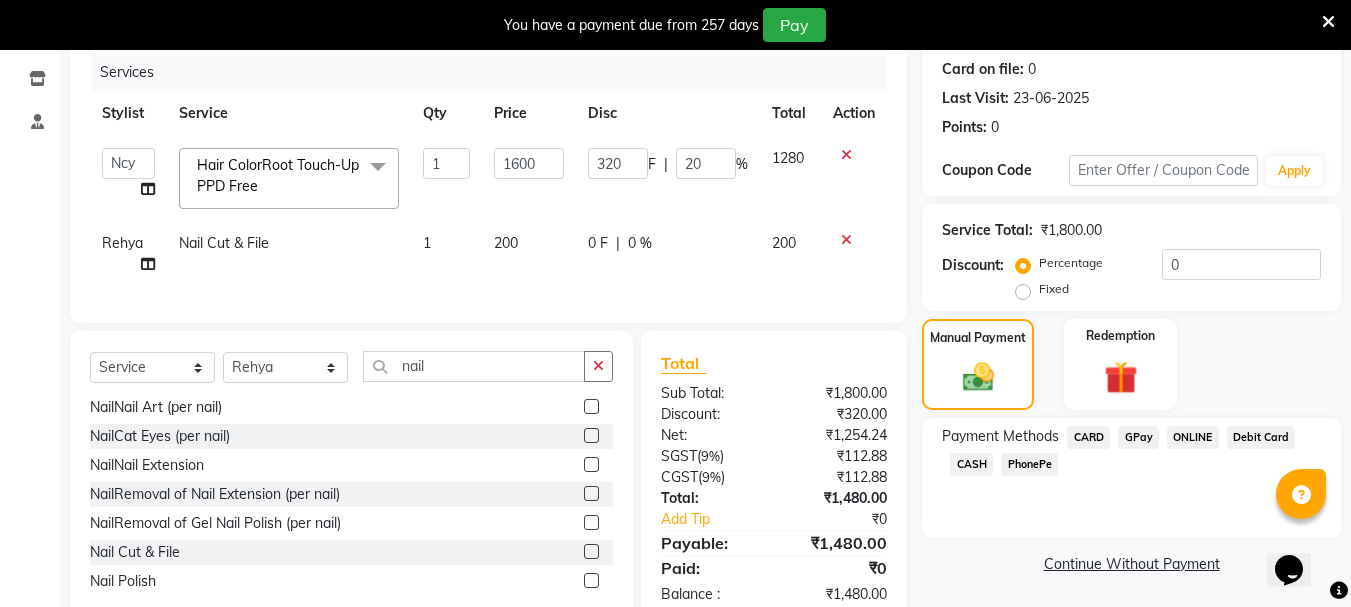 click on "GPay" 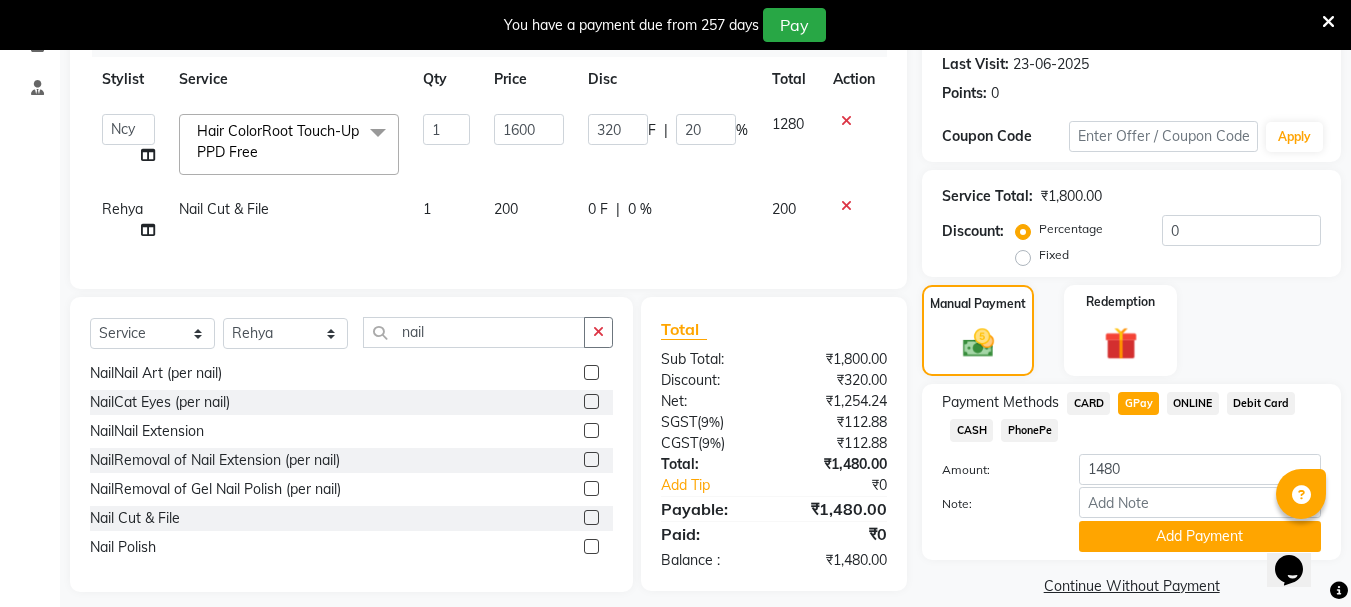 scroll, scrollTop: 308, scrollLeft: 0, axis: vertical 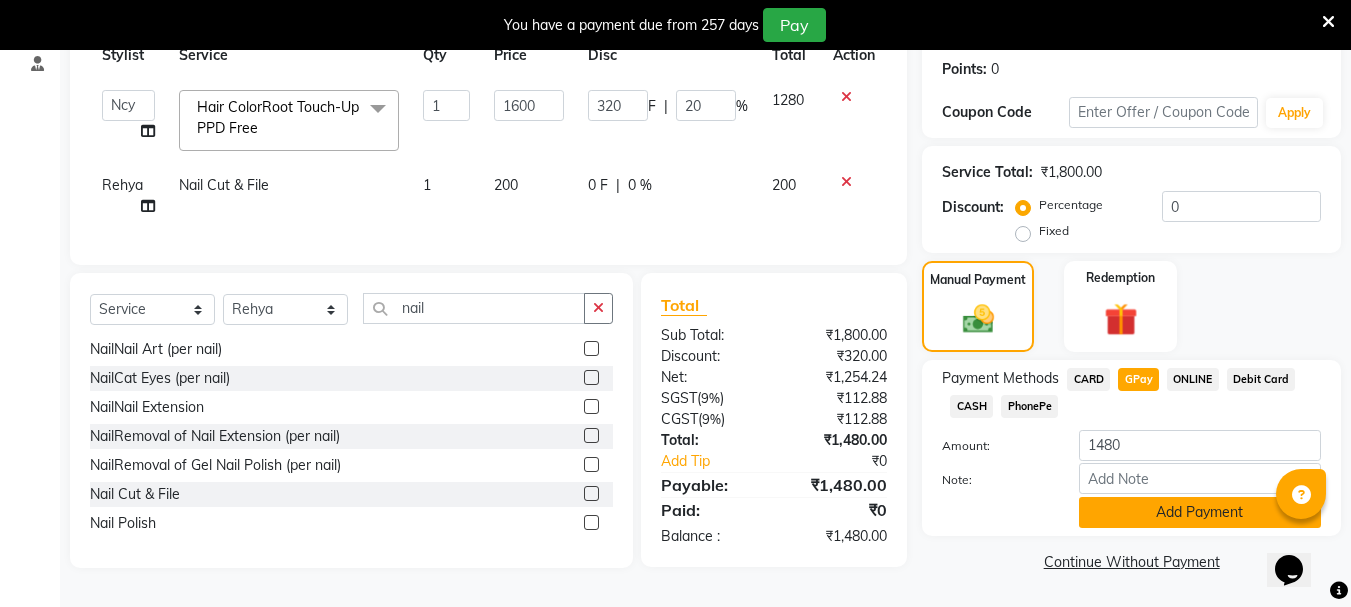 click on "Add Payment" 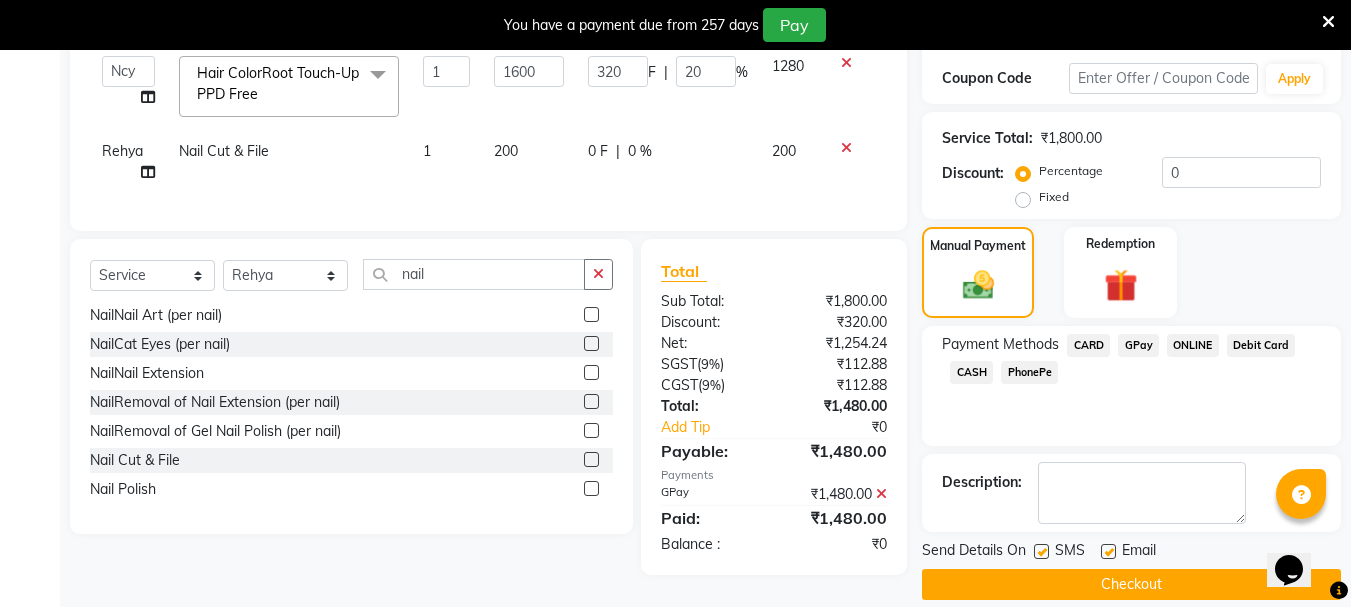 scroll, scrollTop: 359, scrollLeft: 0, axis: vertical 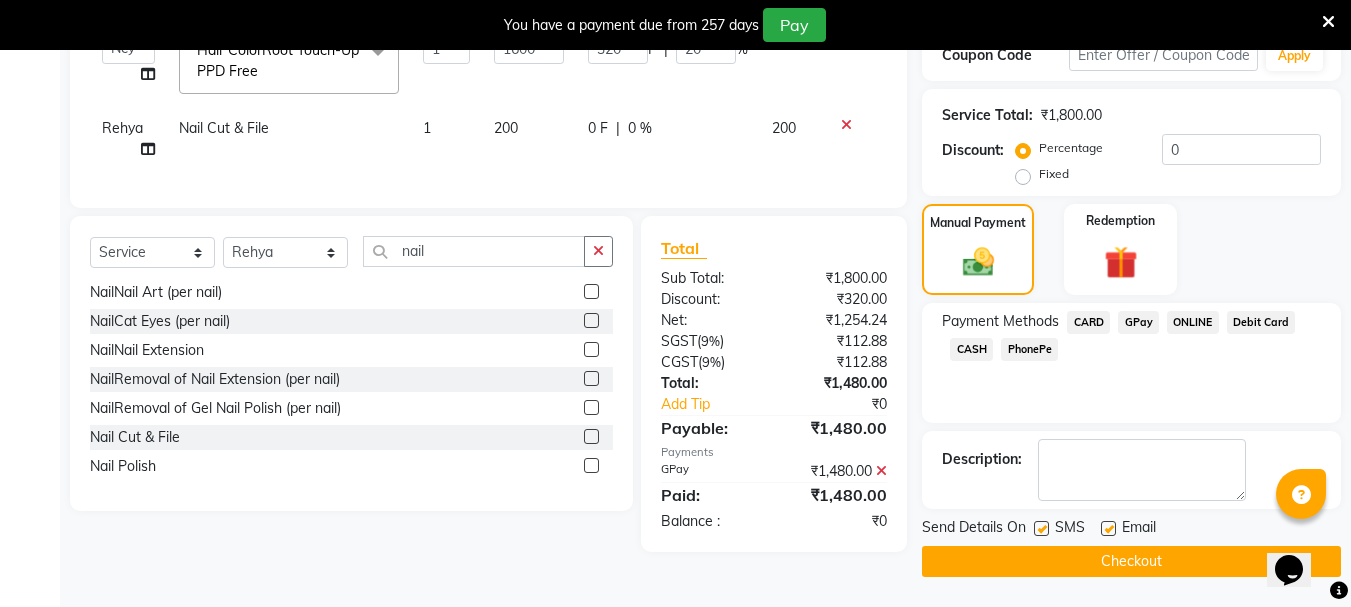 click on "Checkout" 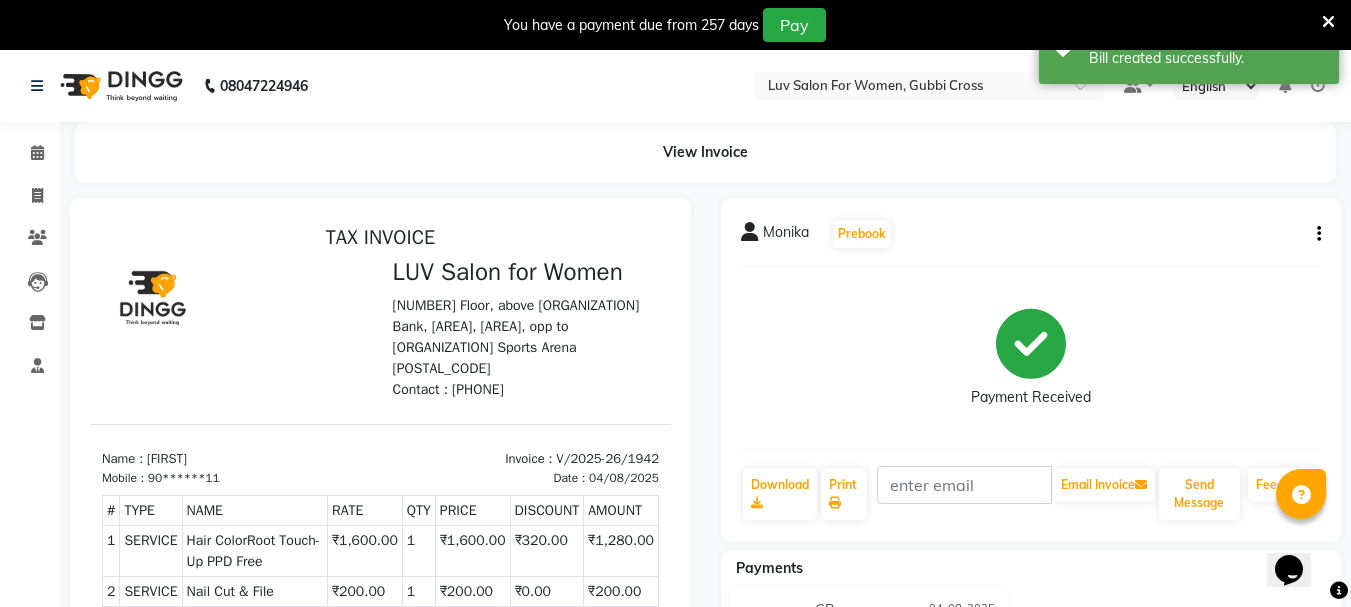 scroll, scrollTop: 0, scrollLeft: 0, axis: both 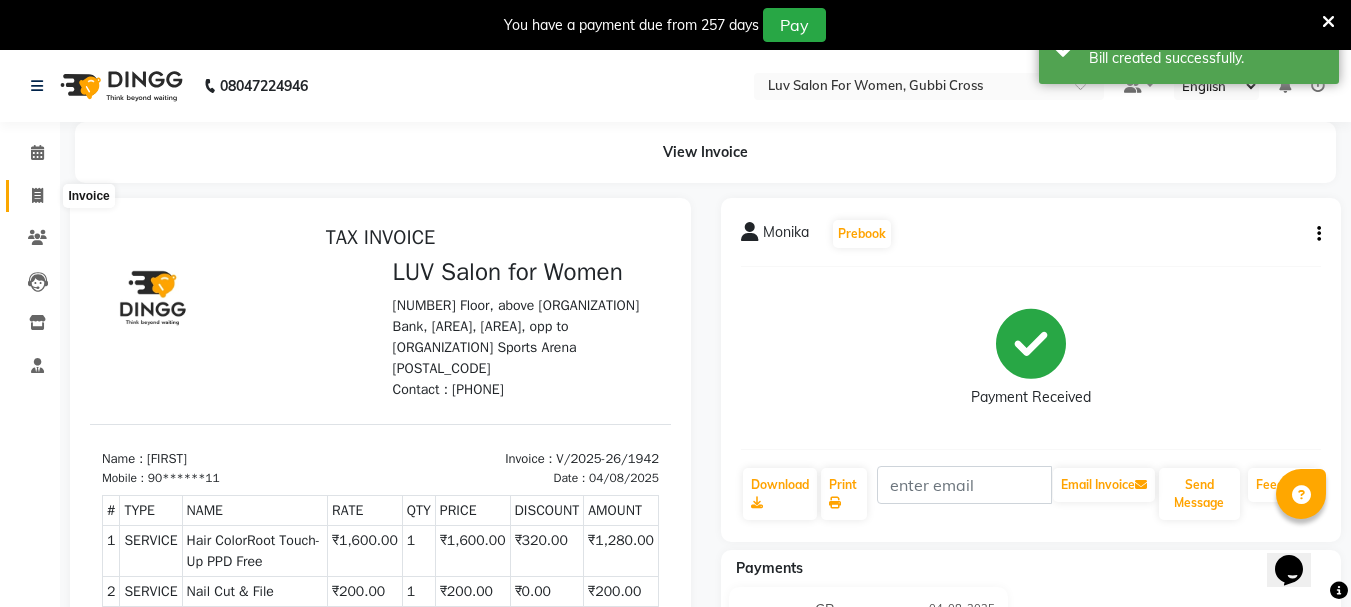 click 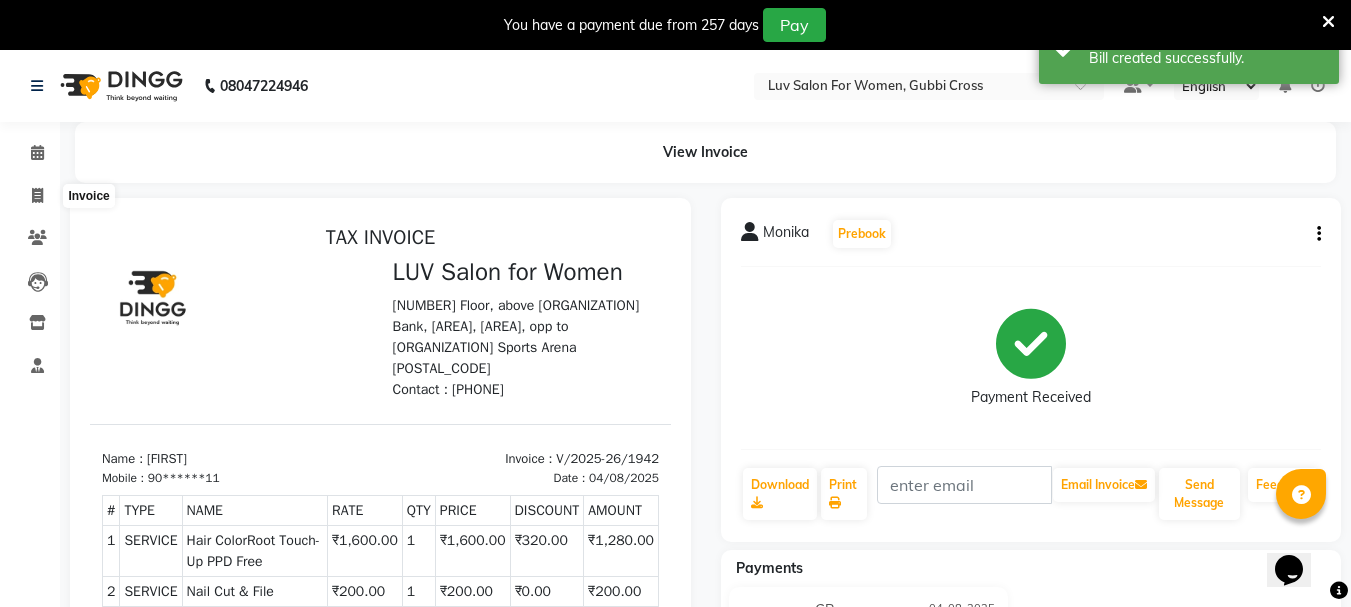 select on "service" 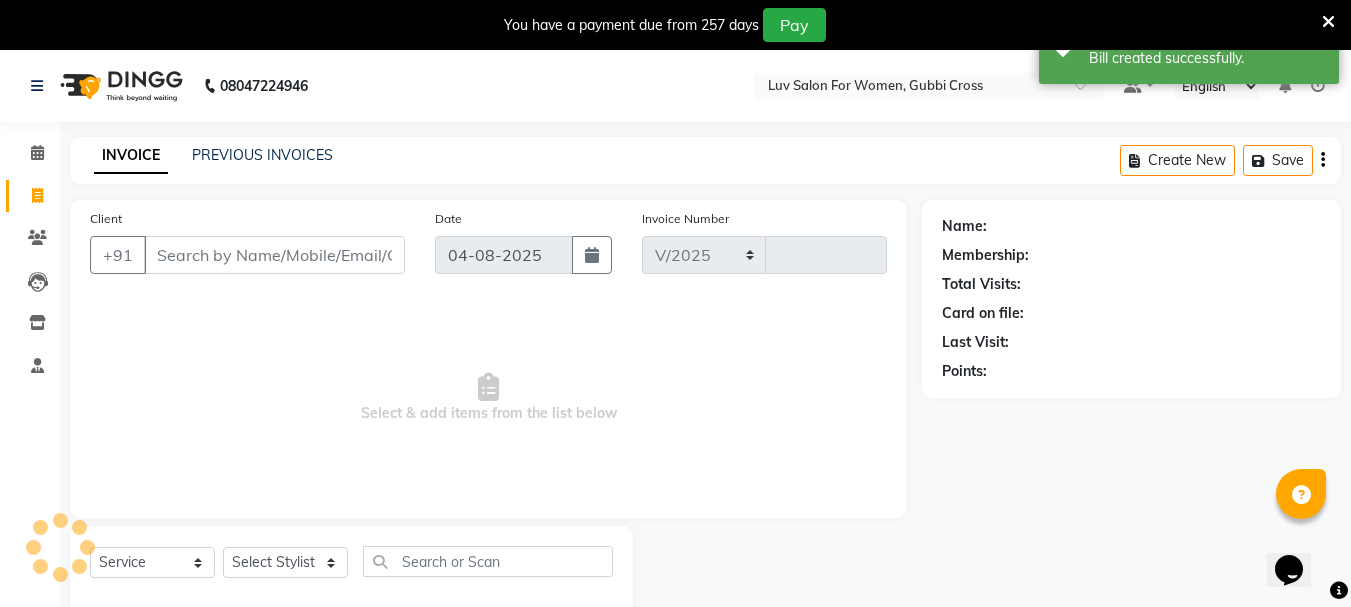 select on "7221" 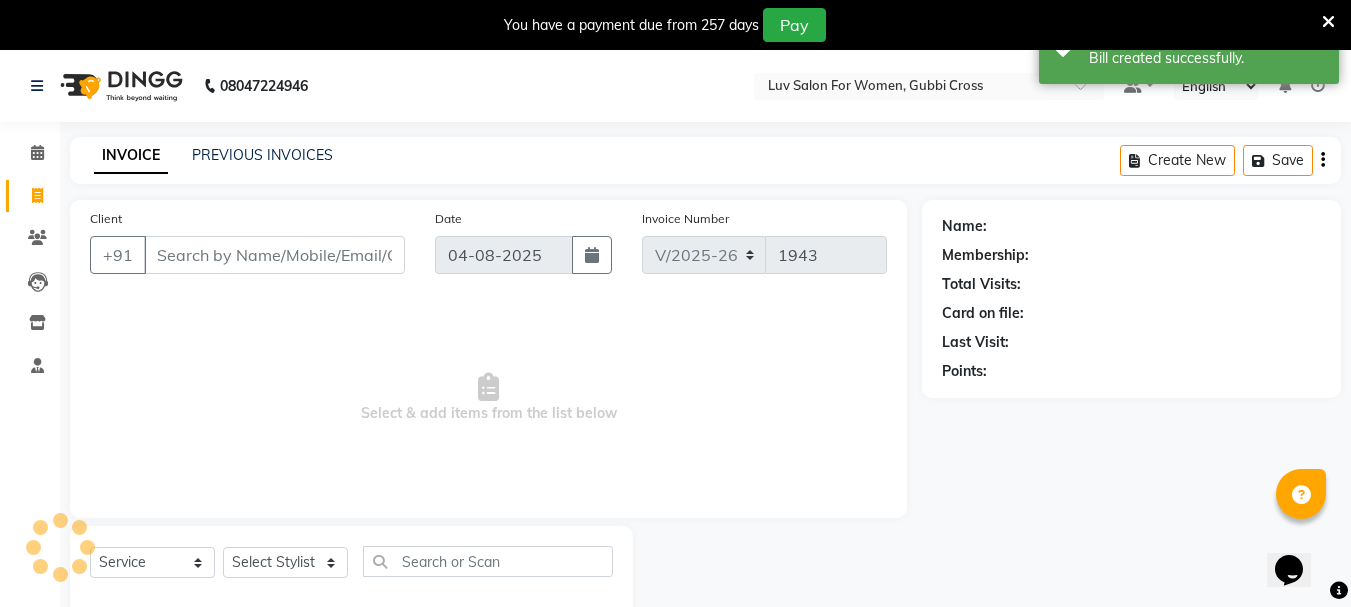 scroll, scrollTop: 50, scrollLeft: 0, axis: vertical 